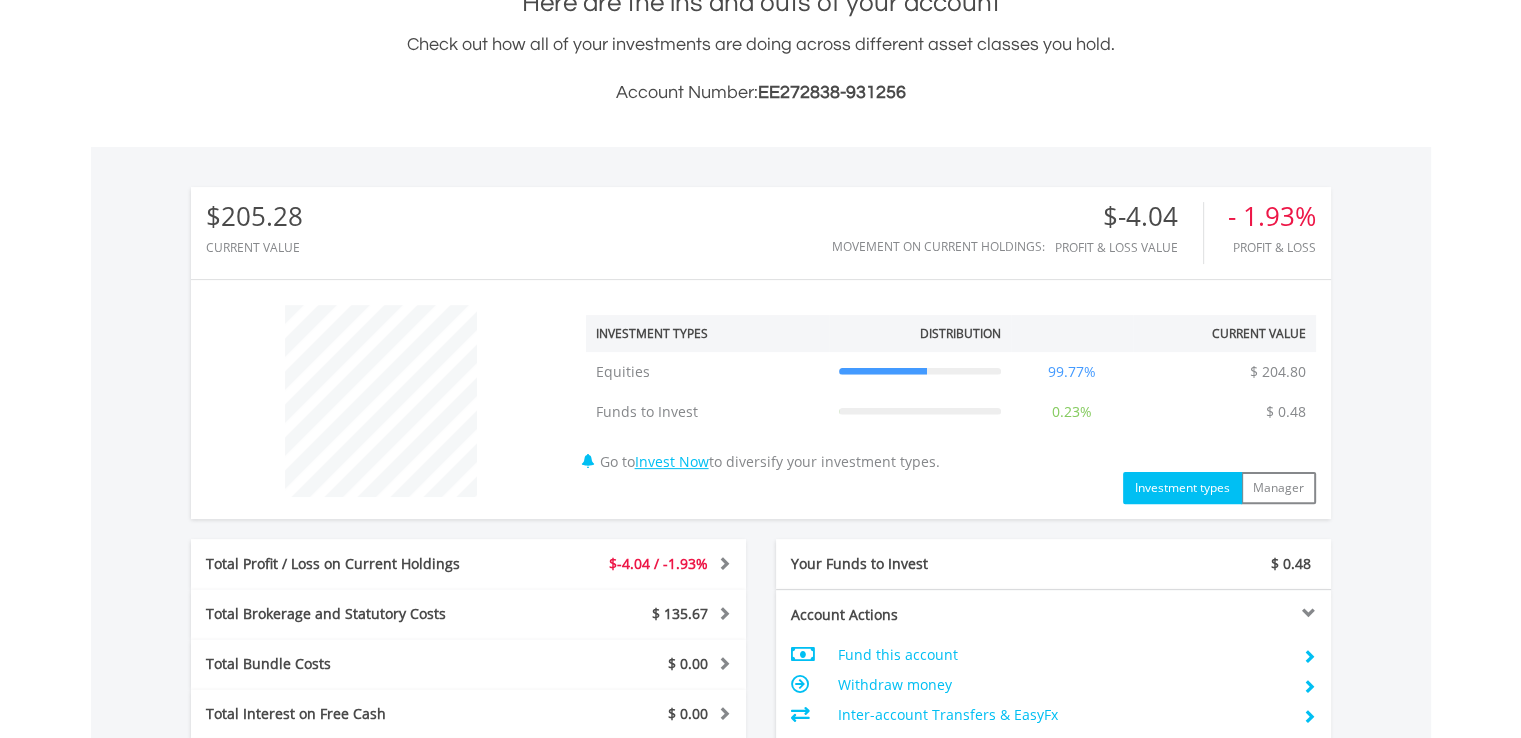 scroll, scrollTop: 500, scrollLeft: 0, axis: vertical 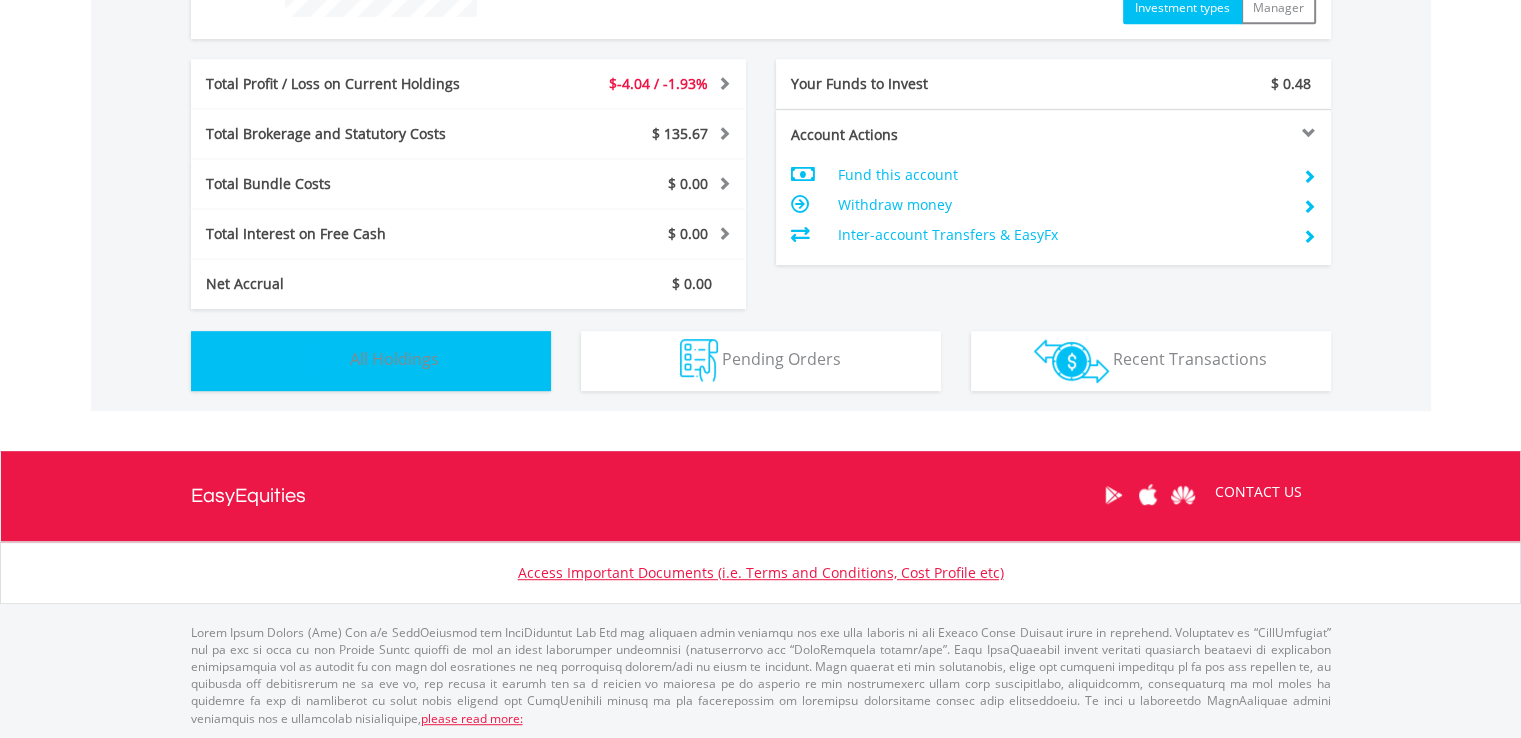 click on "All Holdings" at bounding box center (394, 359) 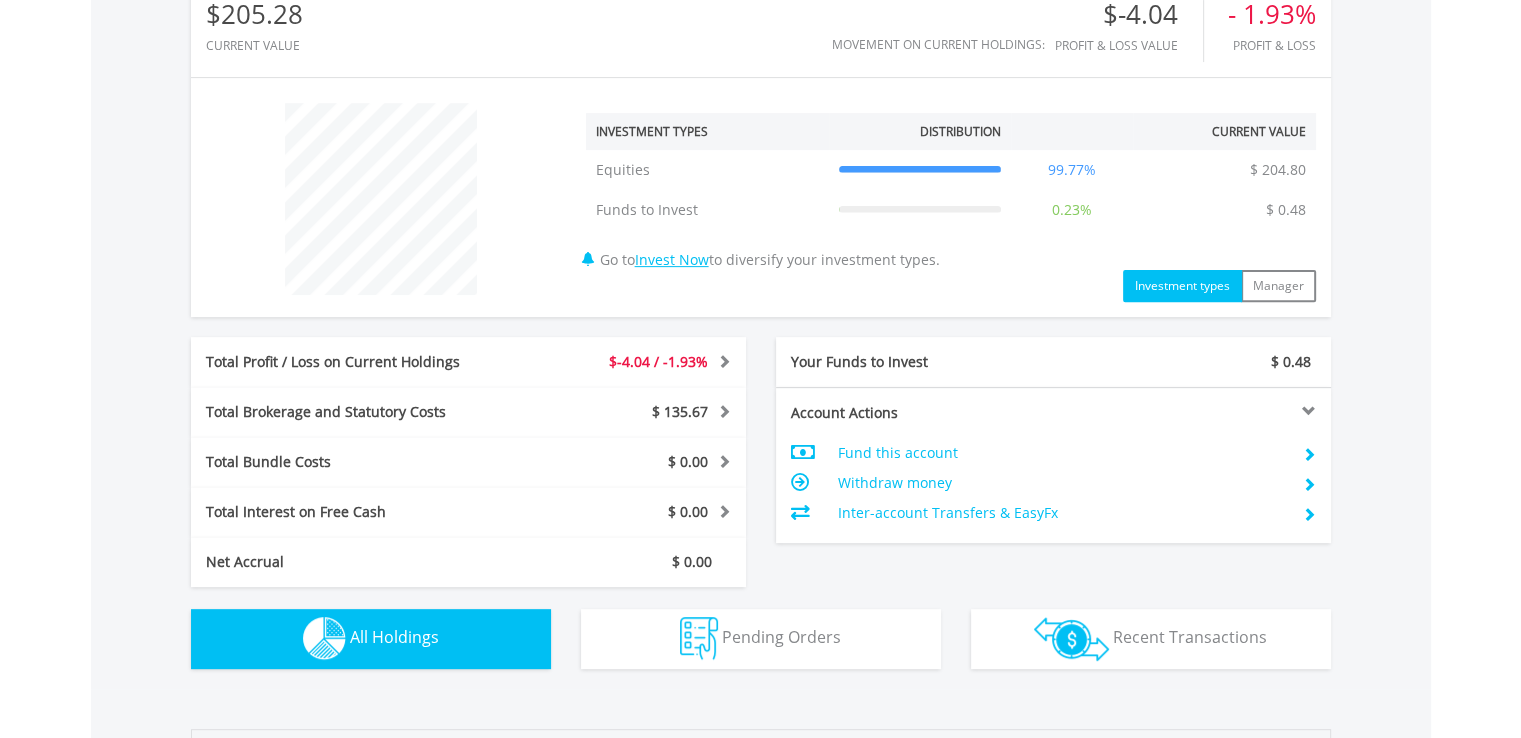 scroll, scrollTop: 700, scrollLeft: 0, axis: vertical 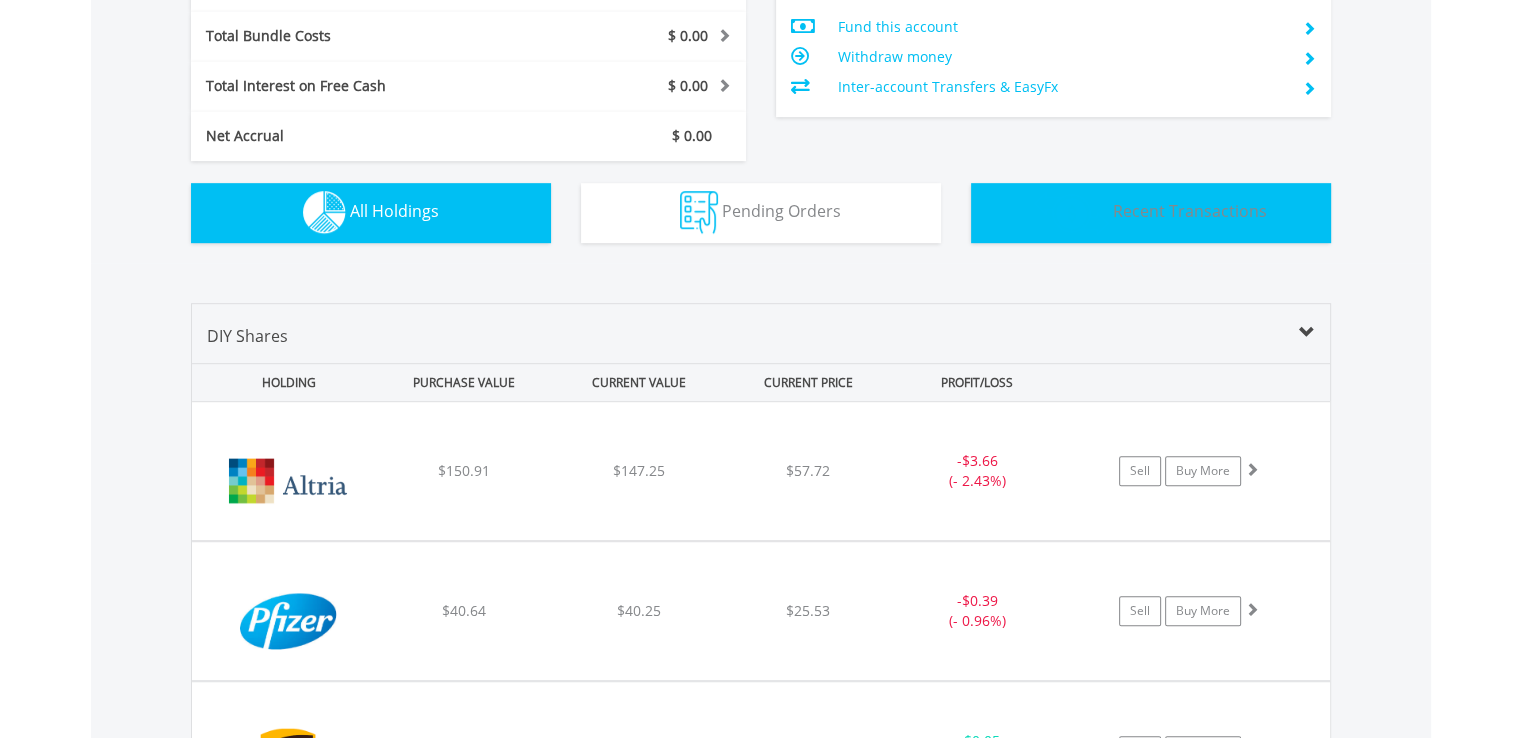 click on "Recent Transactions" at bounding box center [1190, 211] 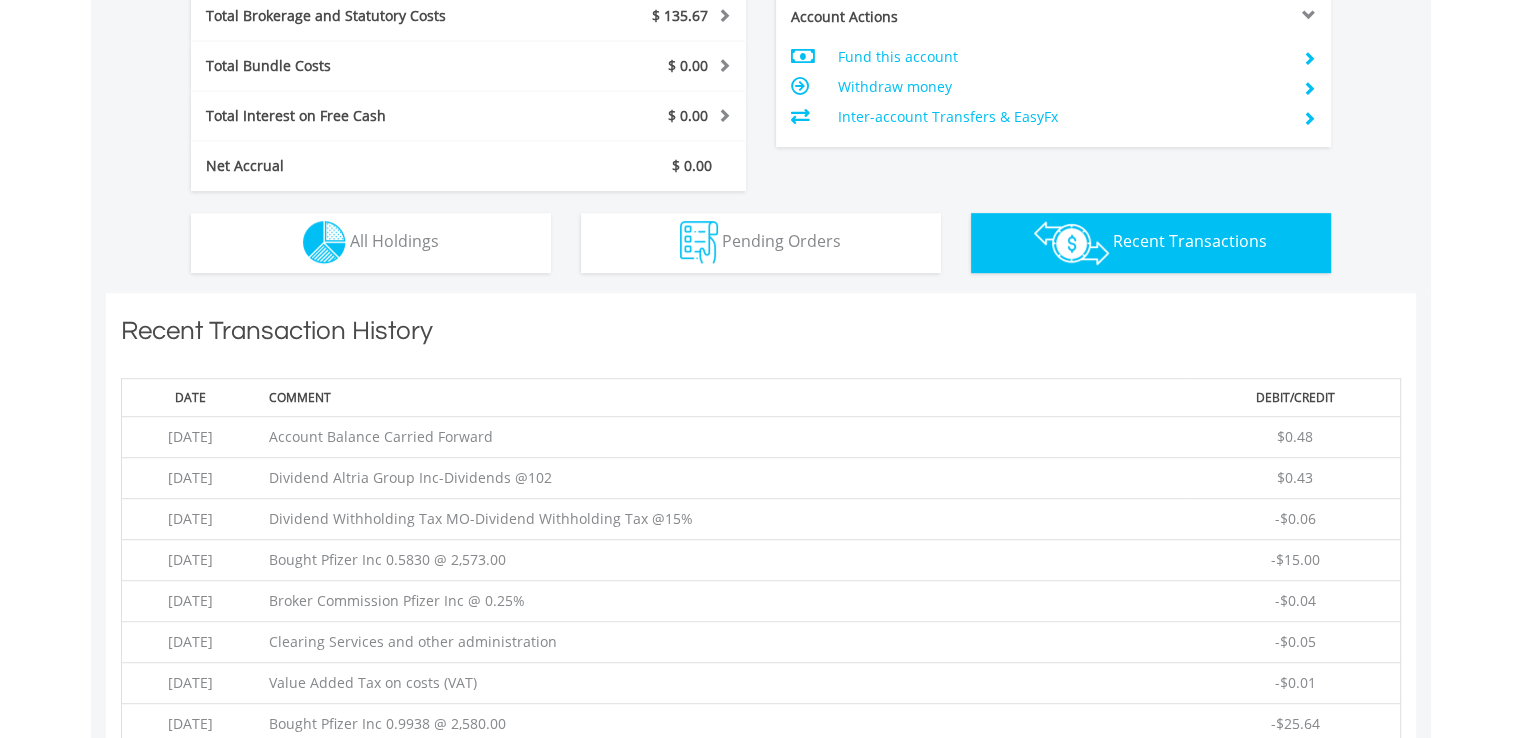 scroll, scrollTop: 1100, scrollLeft: 0, axis: vertical 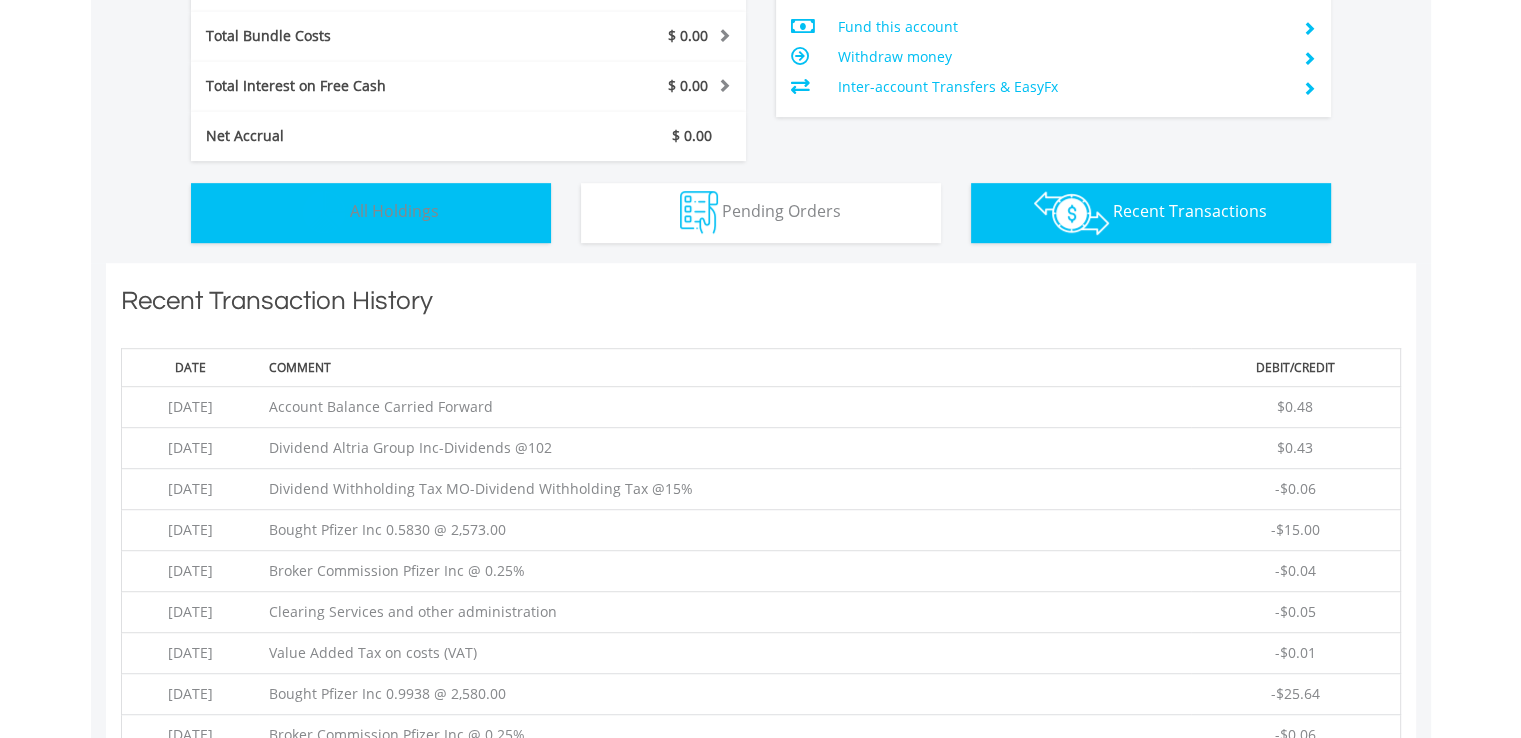 click on "All Holdings" at bounding box center (394, 211) 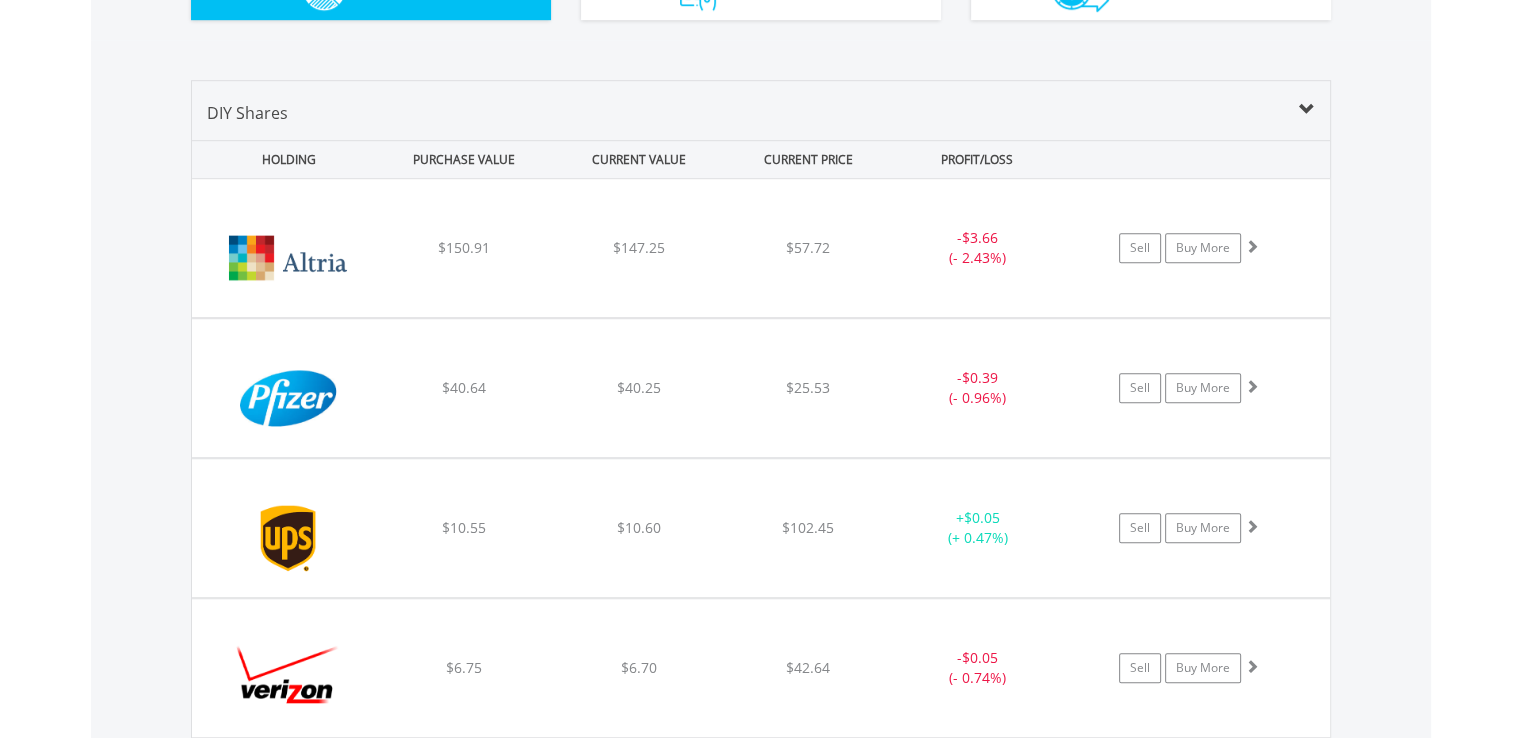 scroll, scrollTop: 1500, scrollLeft: 0, axis: vertical 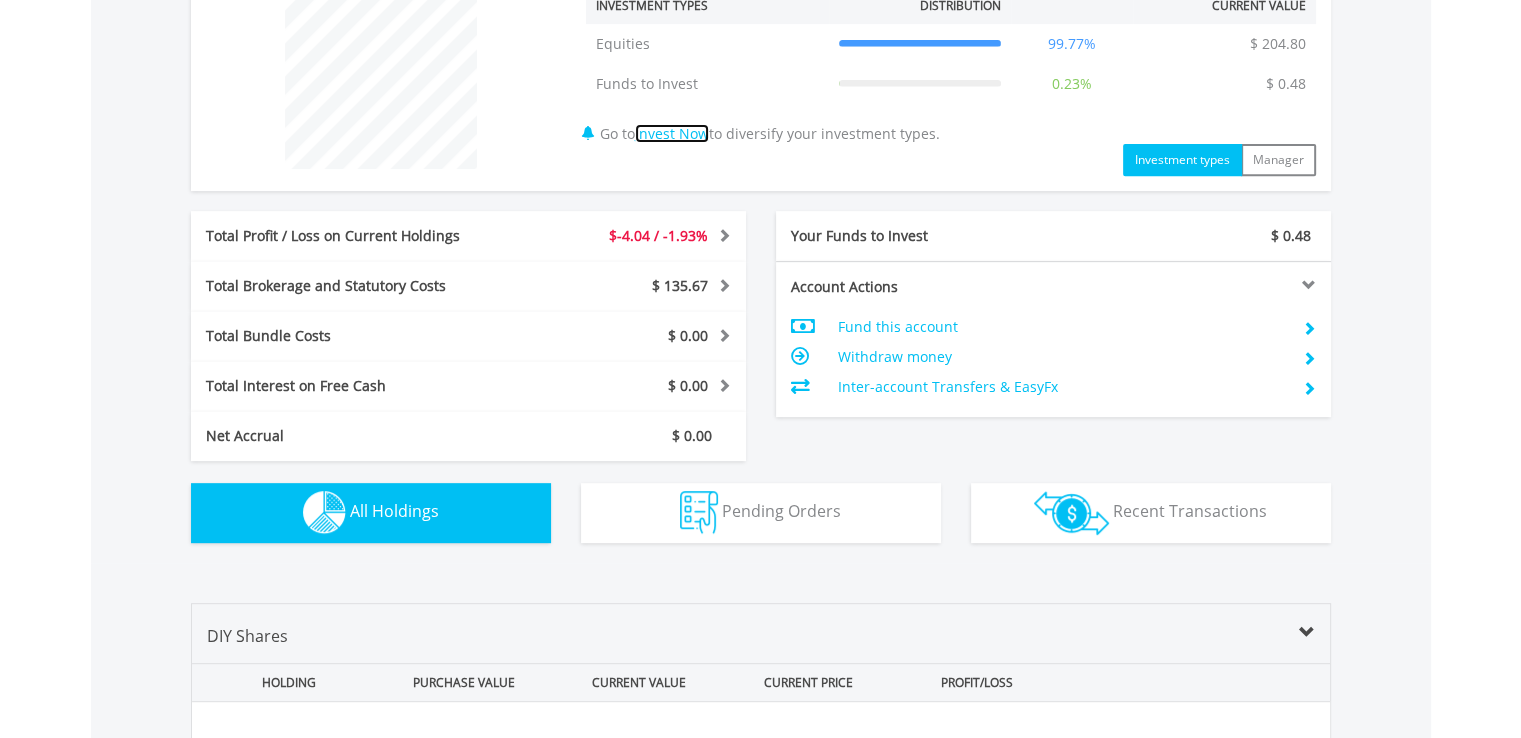 click on "Invest Now" at bounding box center [672, 133] 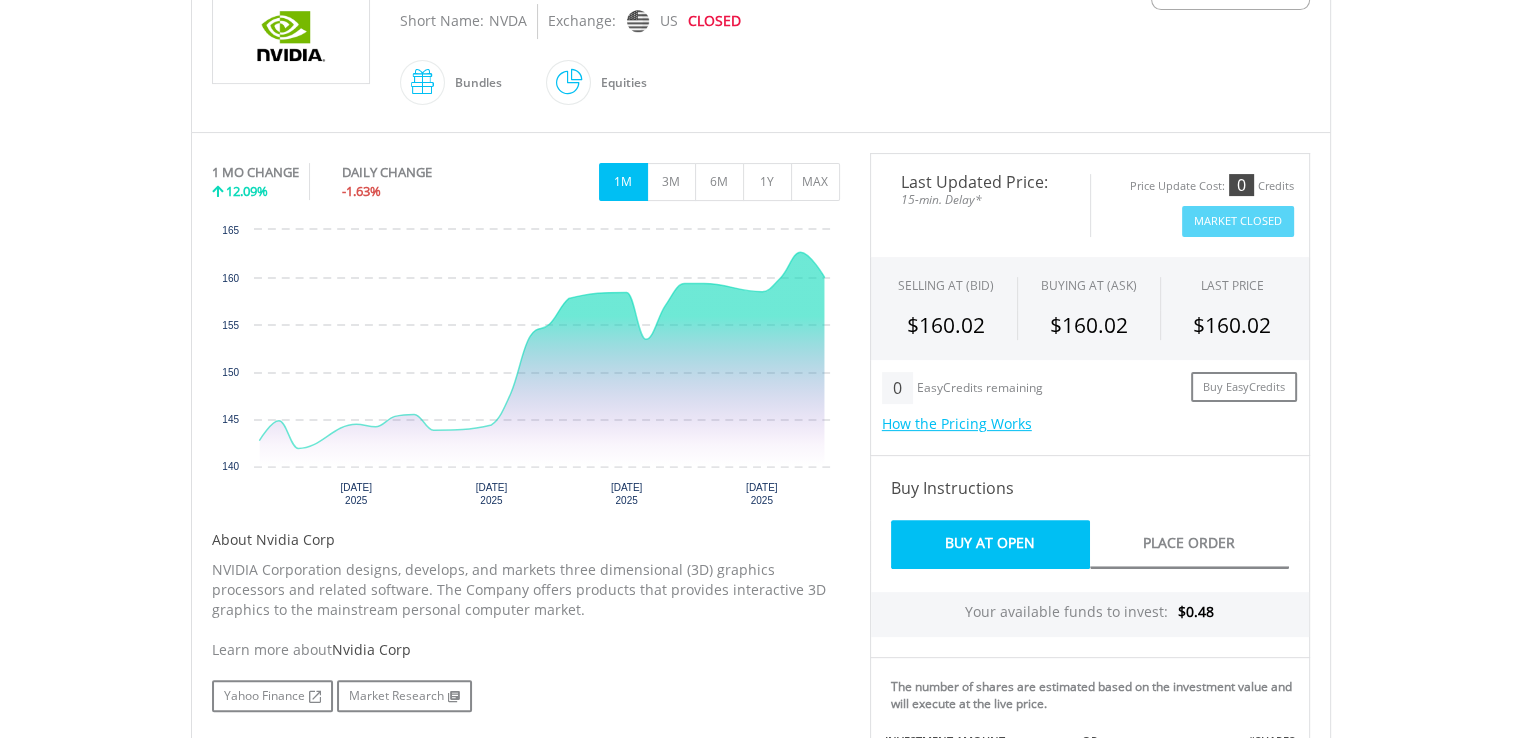 scroll, scrollTop: 500, scrollLeft: 0, axis: vertical 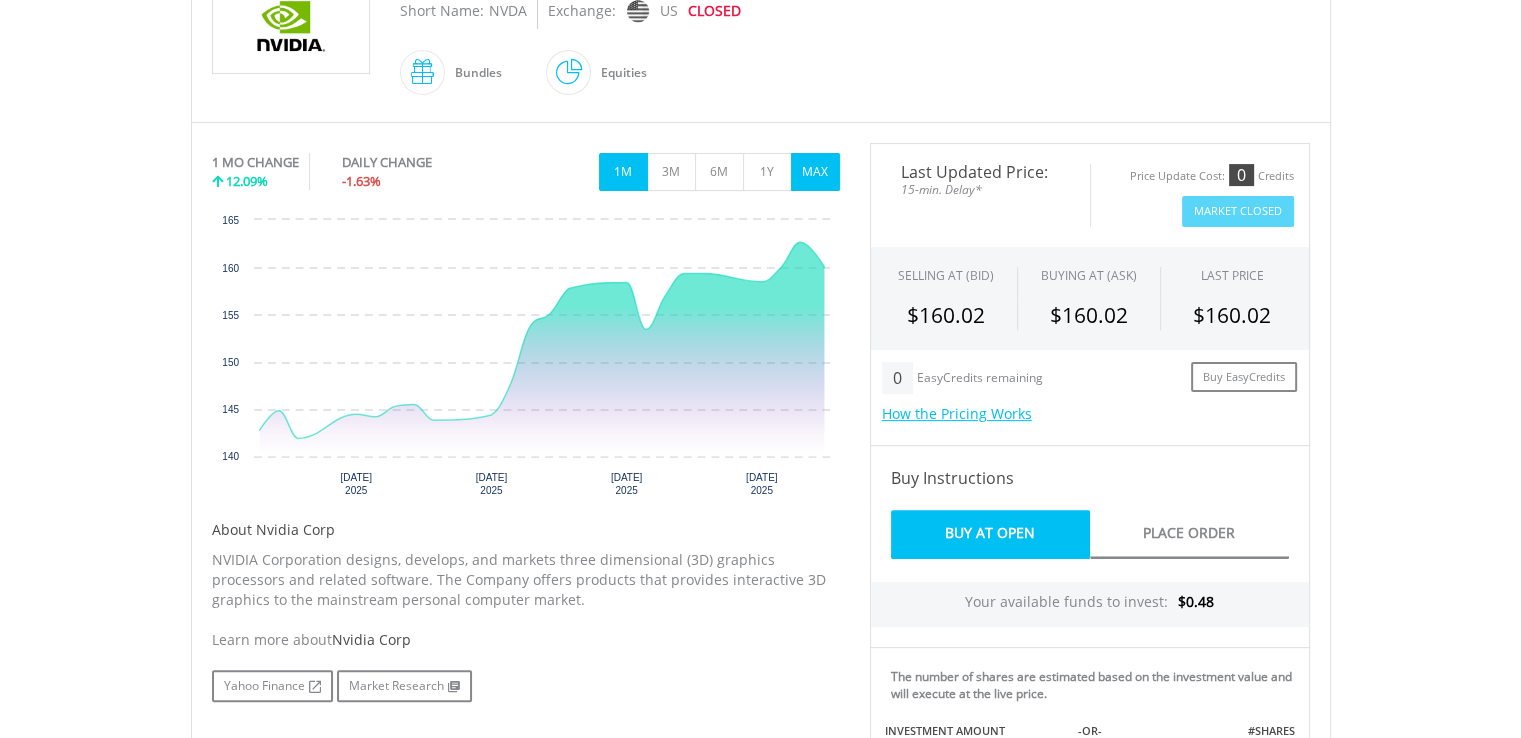 click on "MAX" at bounding box center [815, 172] 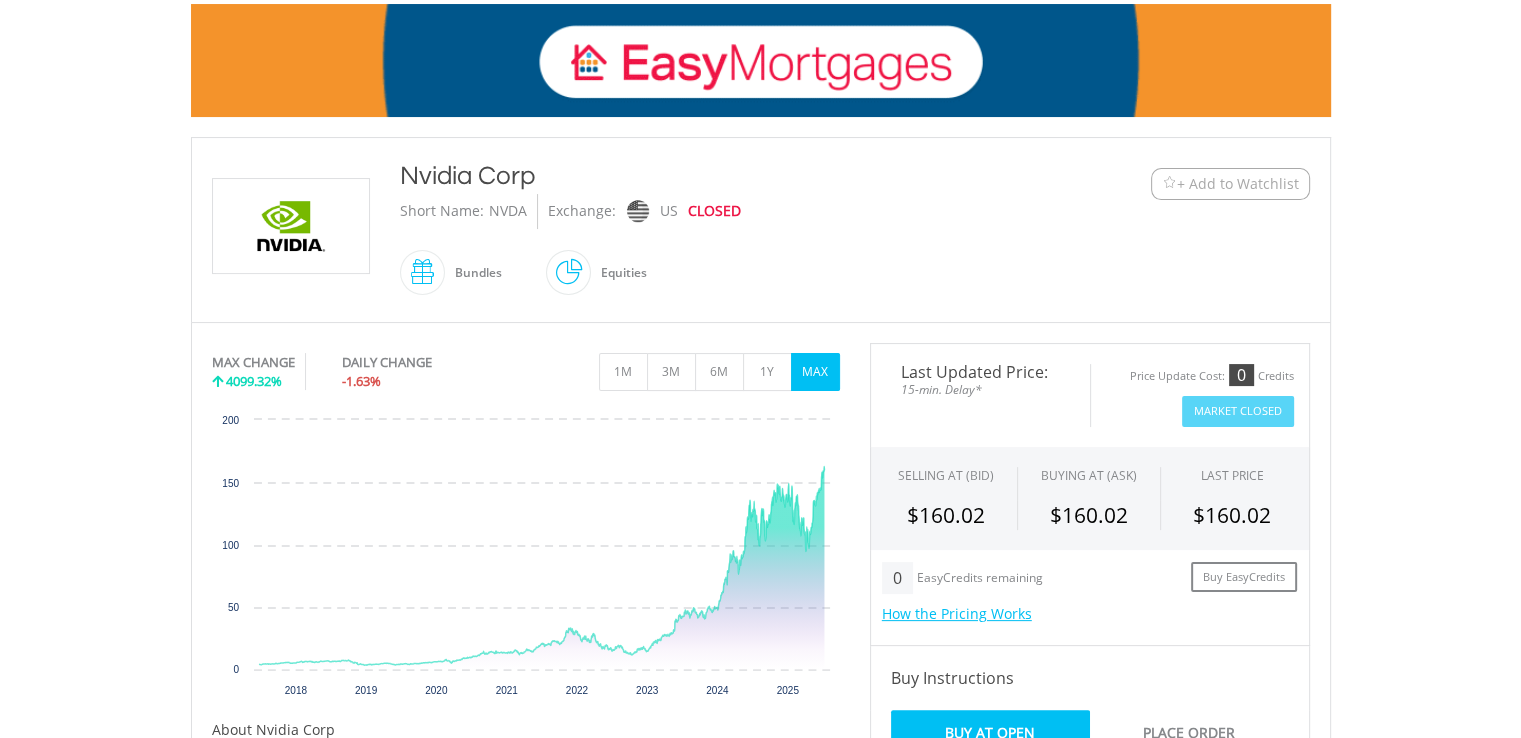 scroll, scrollTop: 0, scrollLeft: 0, axis: both 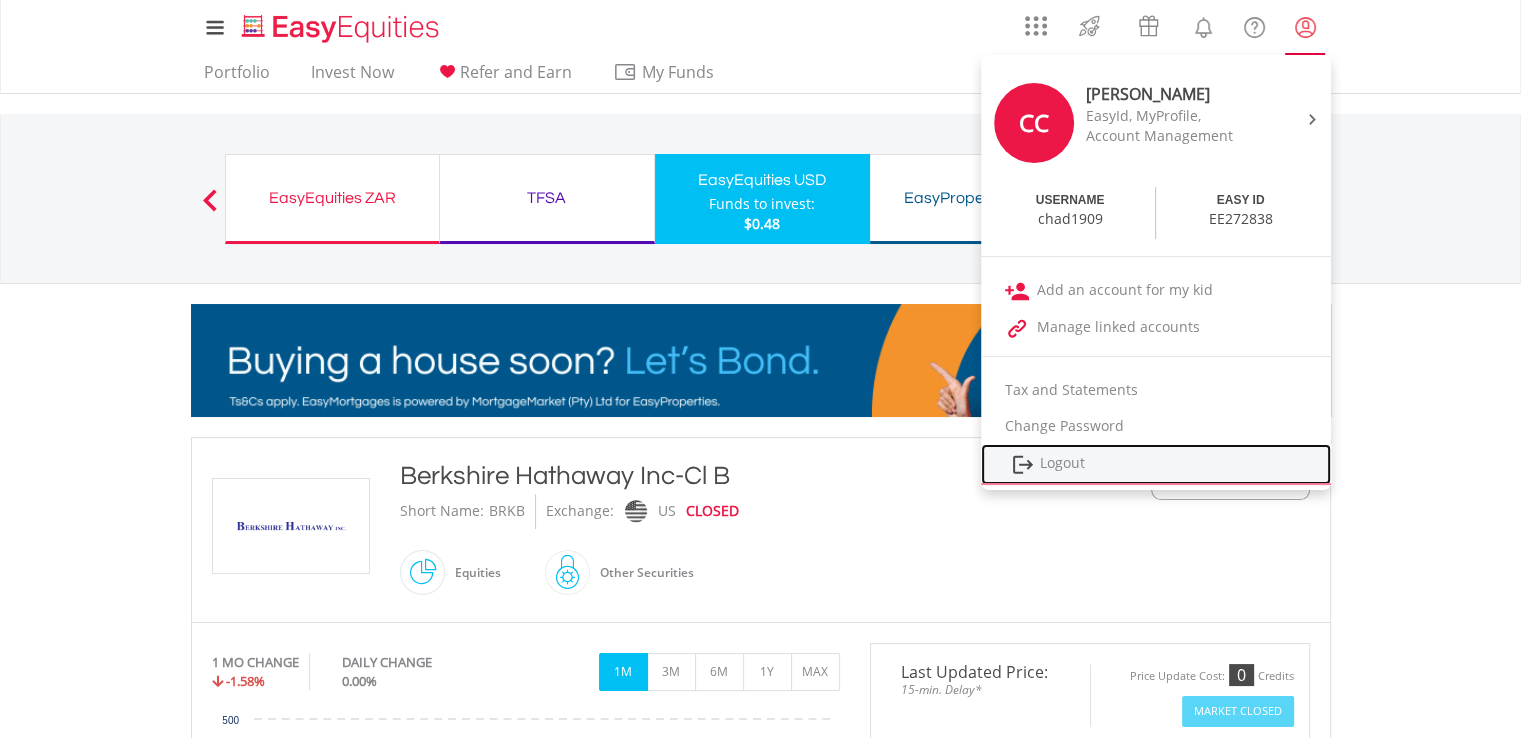 click on "Logout" at bounding box center (1156, 464) 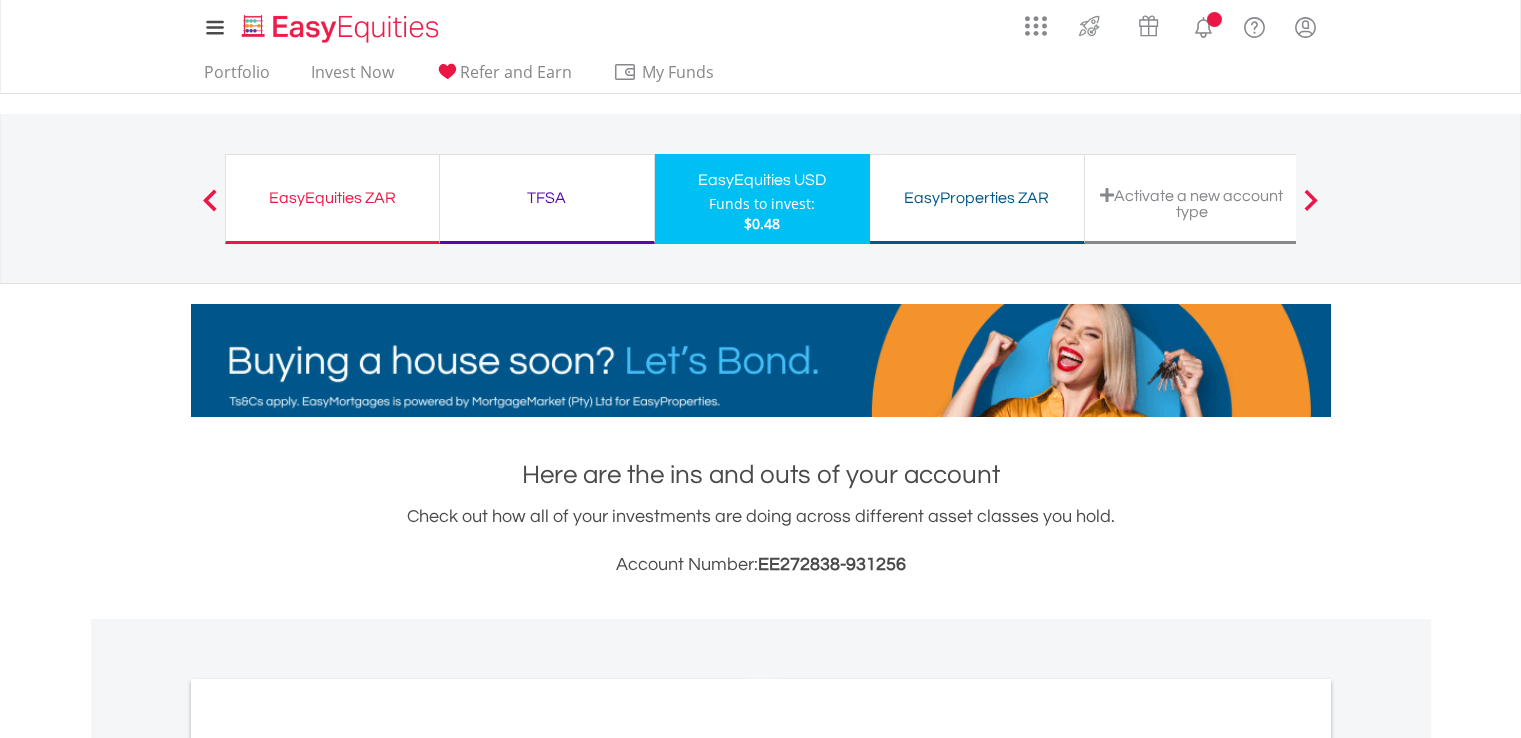 scroll, scrollTop: 0, scrollLeft: 0, axis: both 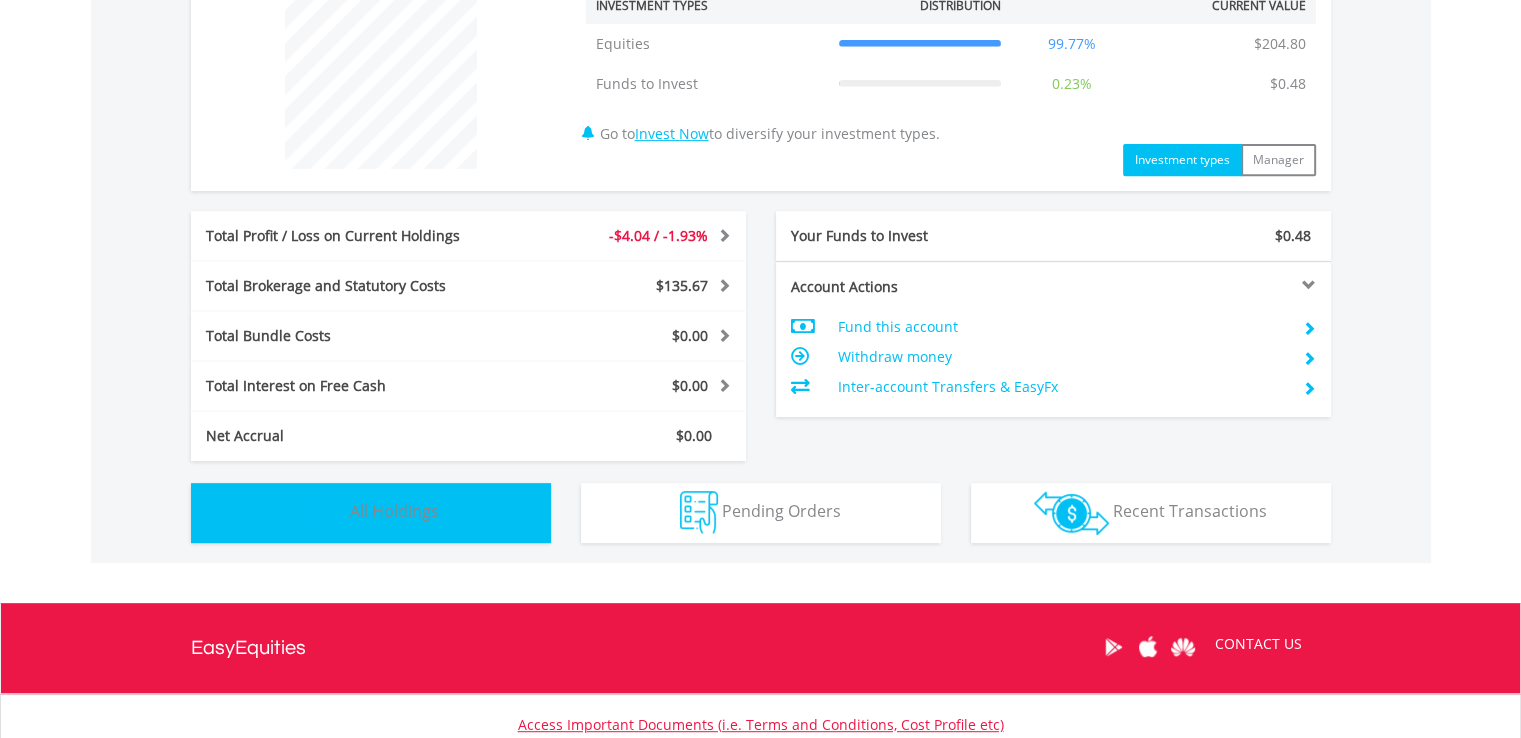 click on "All Holdings" at bounding box center (394, 511) 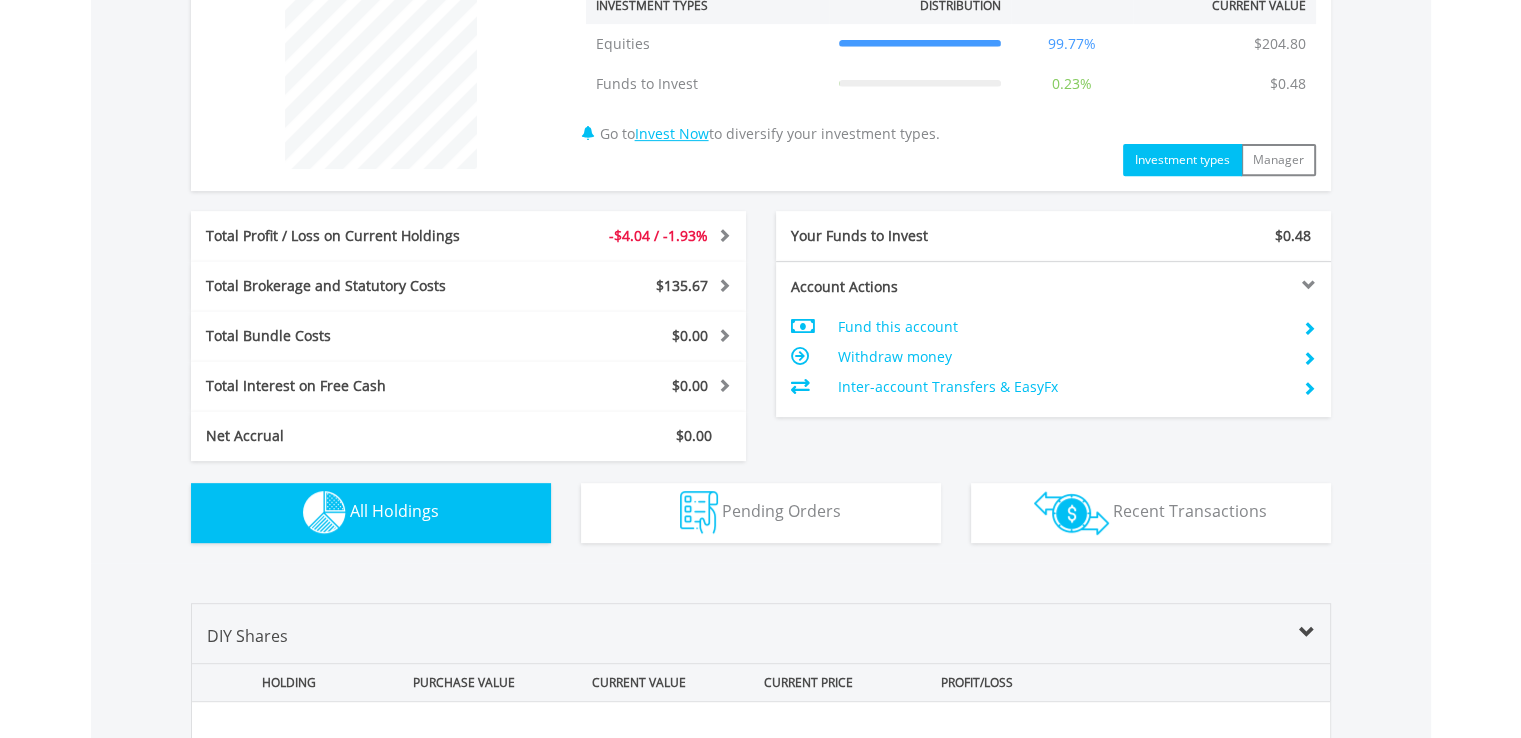 scroll, scrollTop: 1401, scrollLeft: 0, axis: vertical 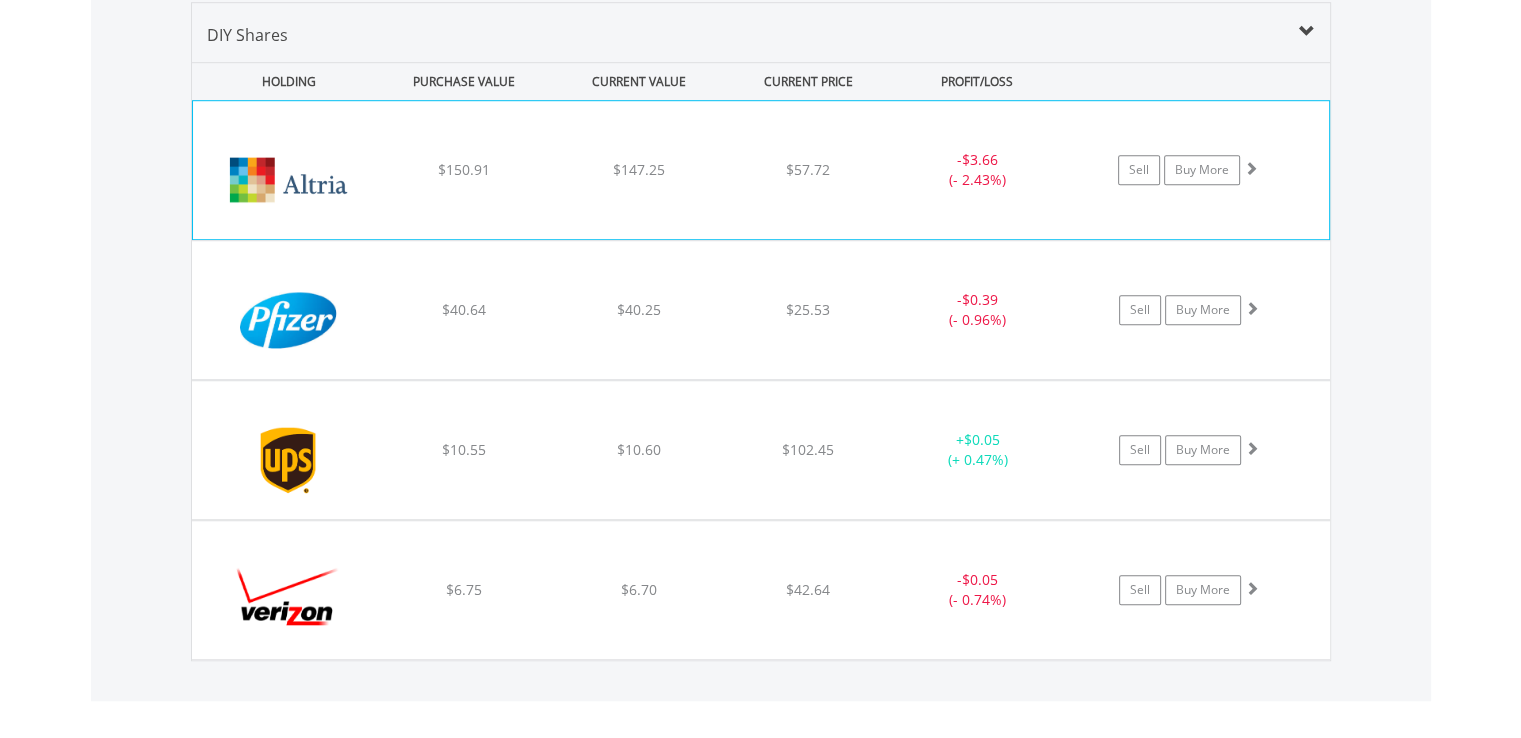 click on "$150.91" at bounding box center (464, 170) 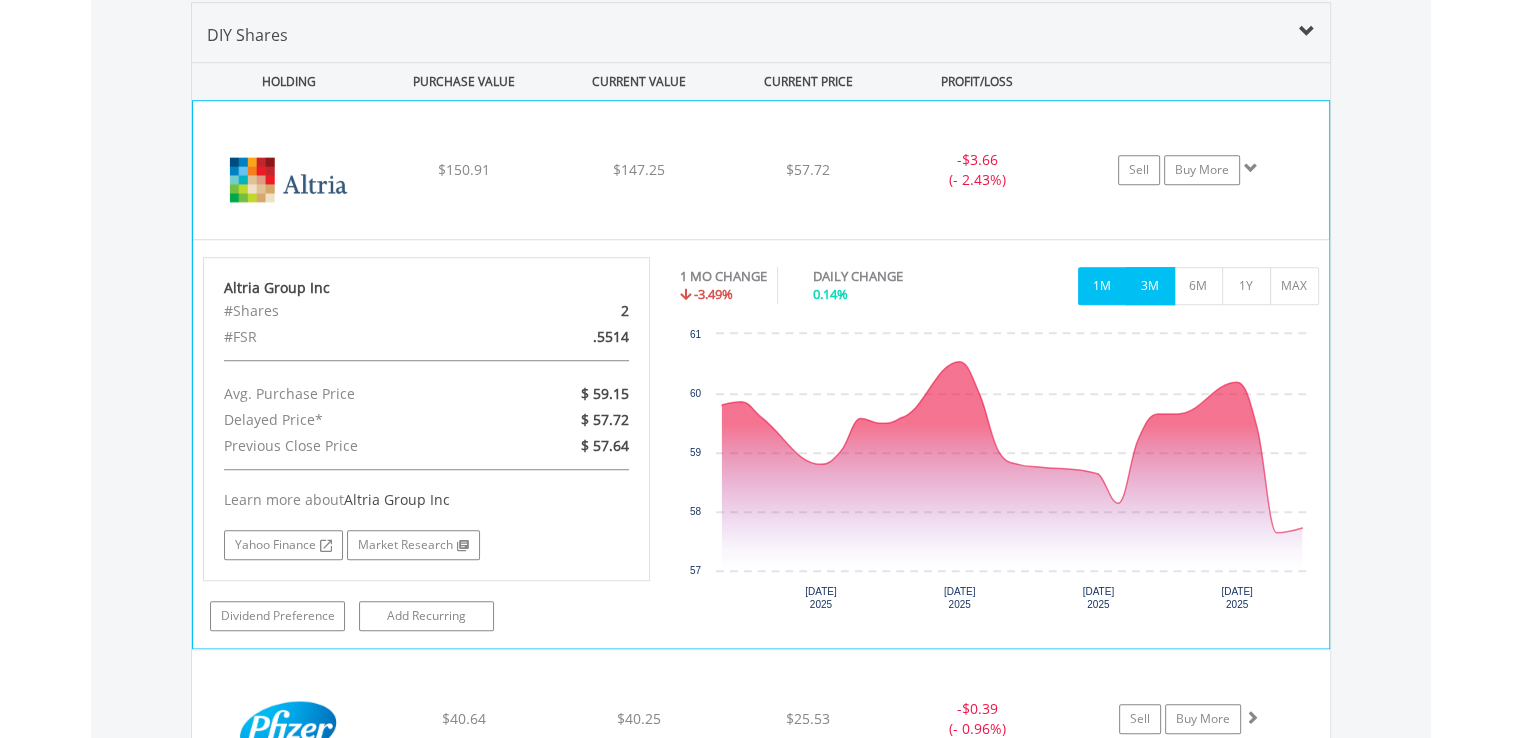 click on "3M" at bounding box center [1150, 286] 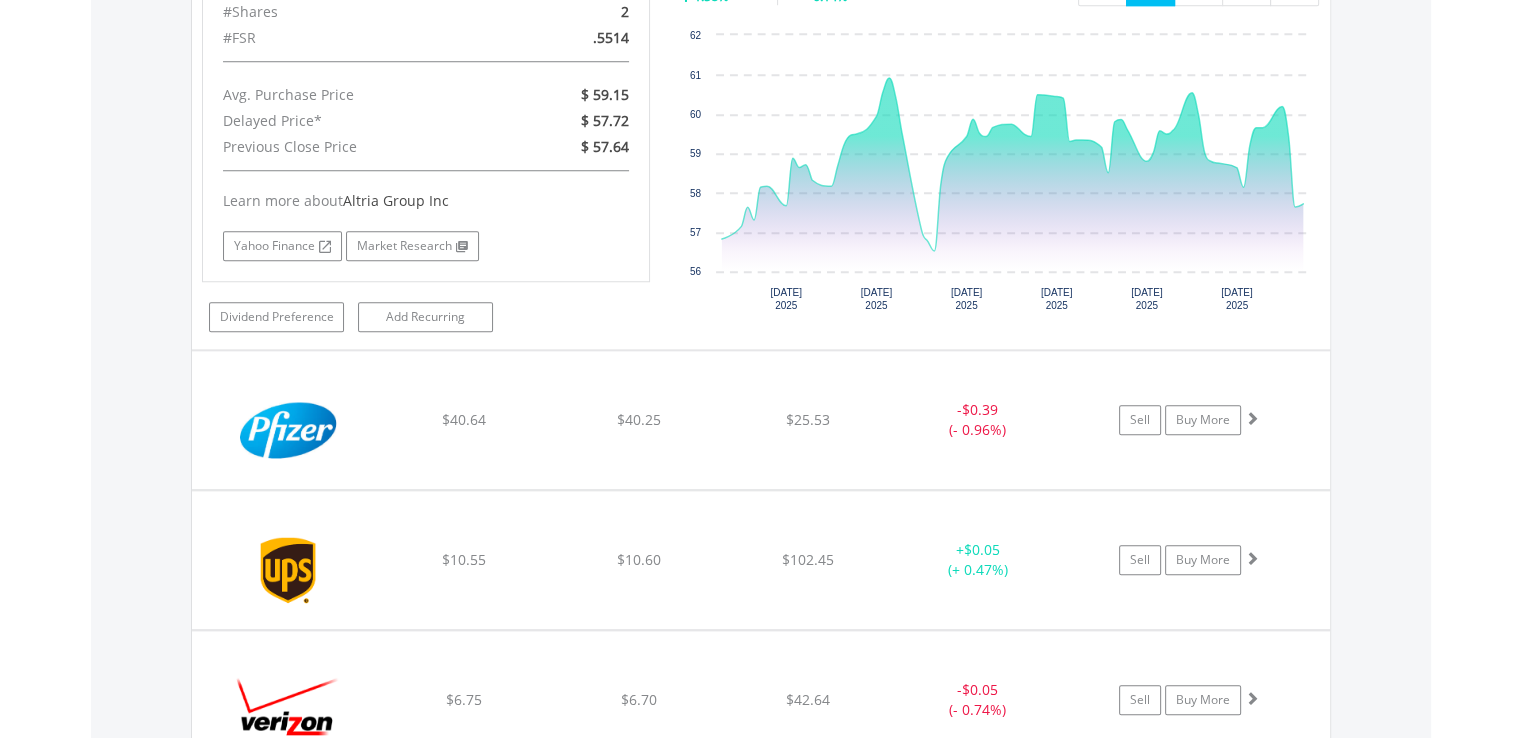 scroll, scrollTop: 1701, scrollLeft: 0, axis: vertical 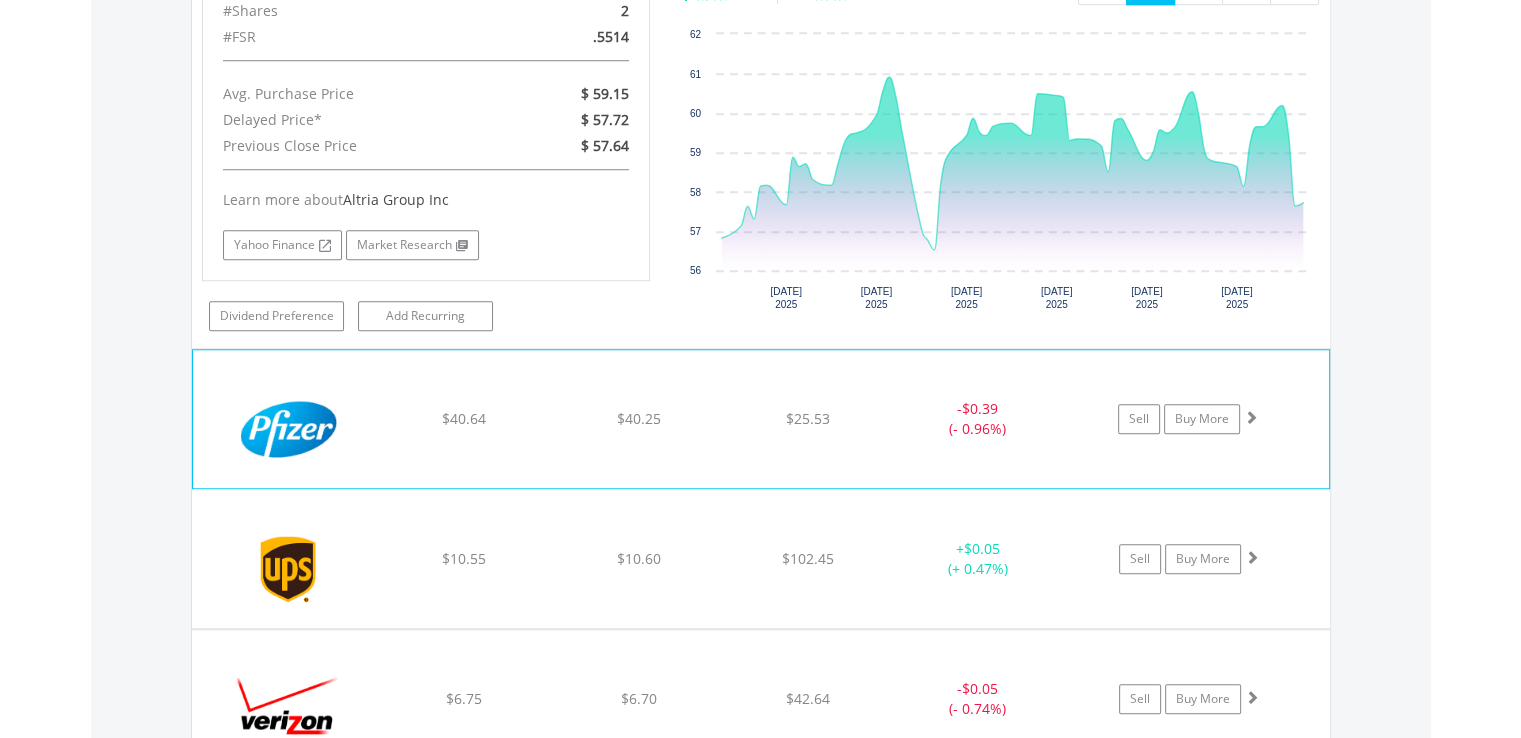 click at bounding box center (289, 429) 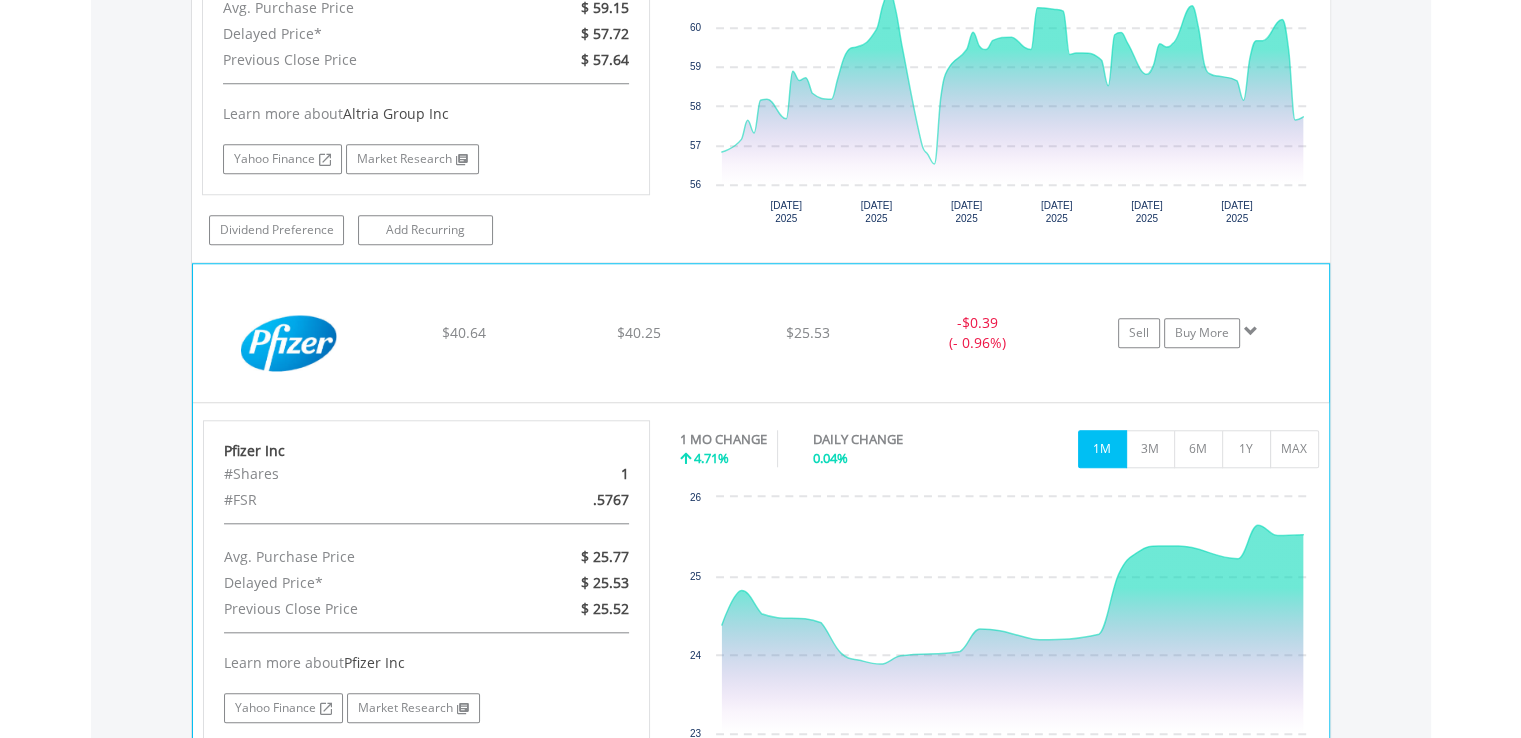 scroll, scrollTop: 1801, scrollLeft: 0, axis: vertical 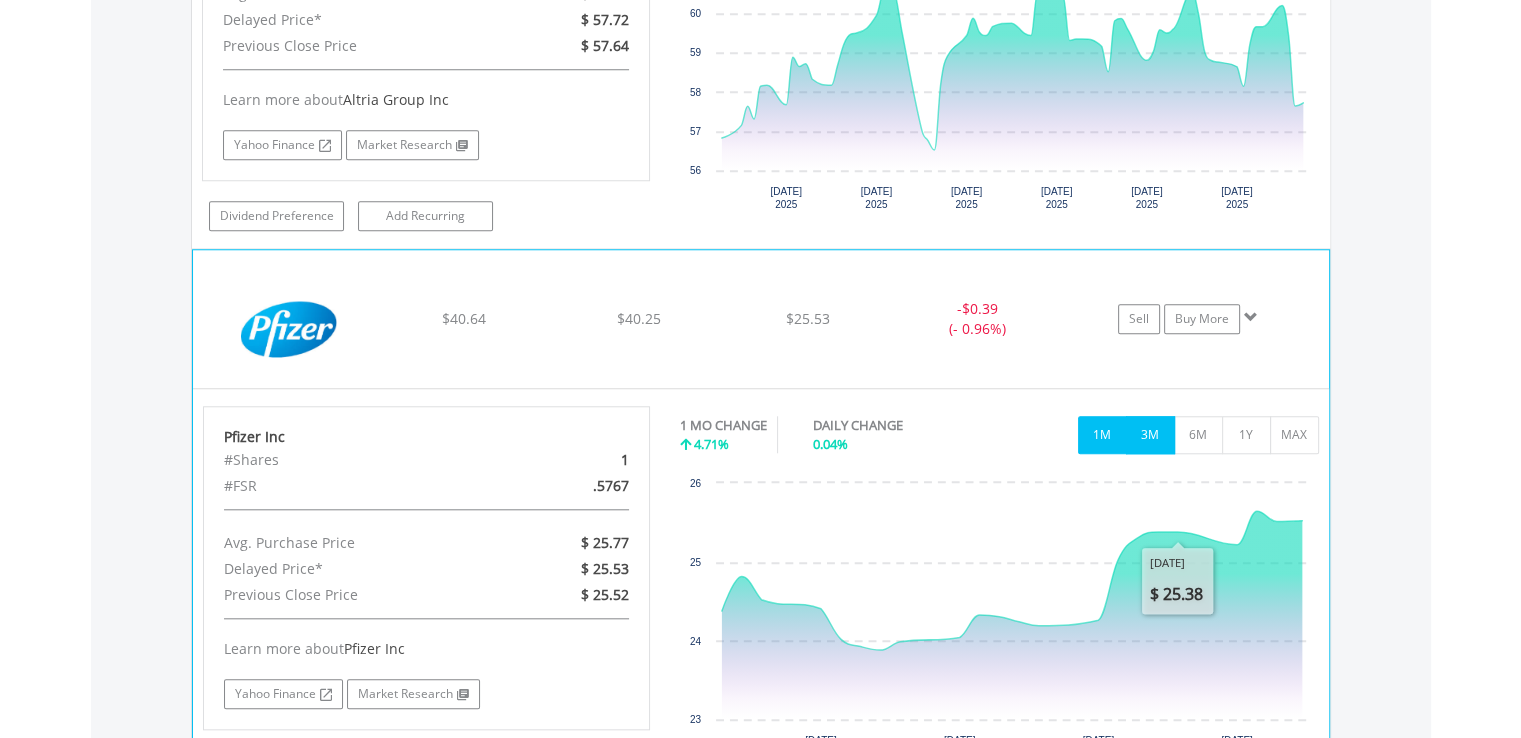 click on "3M" at bounding box center (1150, 435) 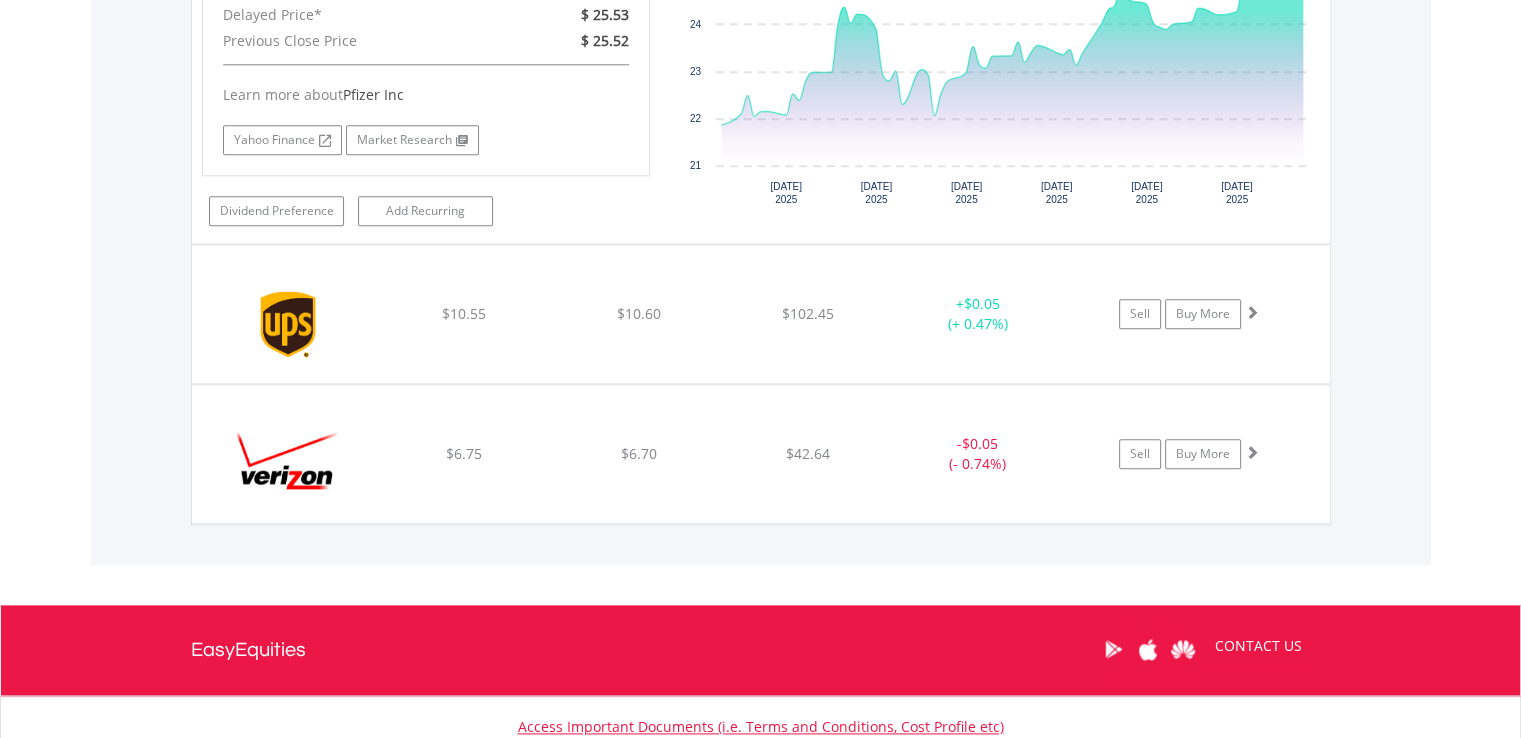 scroll, scrollTop: 2401, scrollLeft: 0, axis: vertical 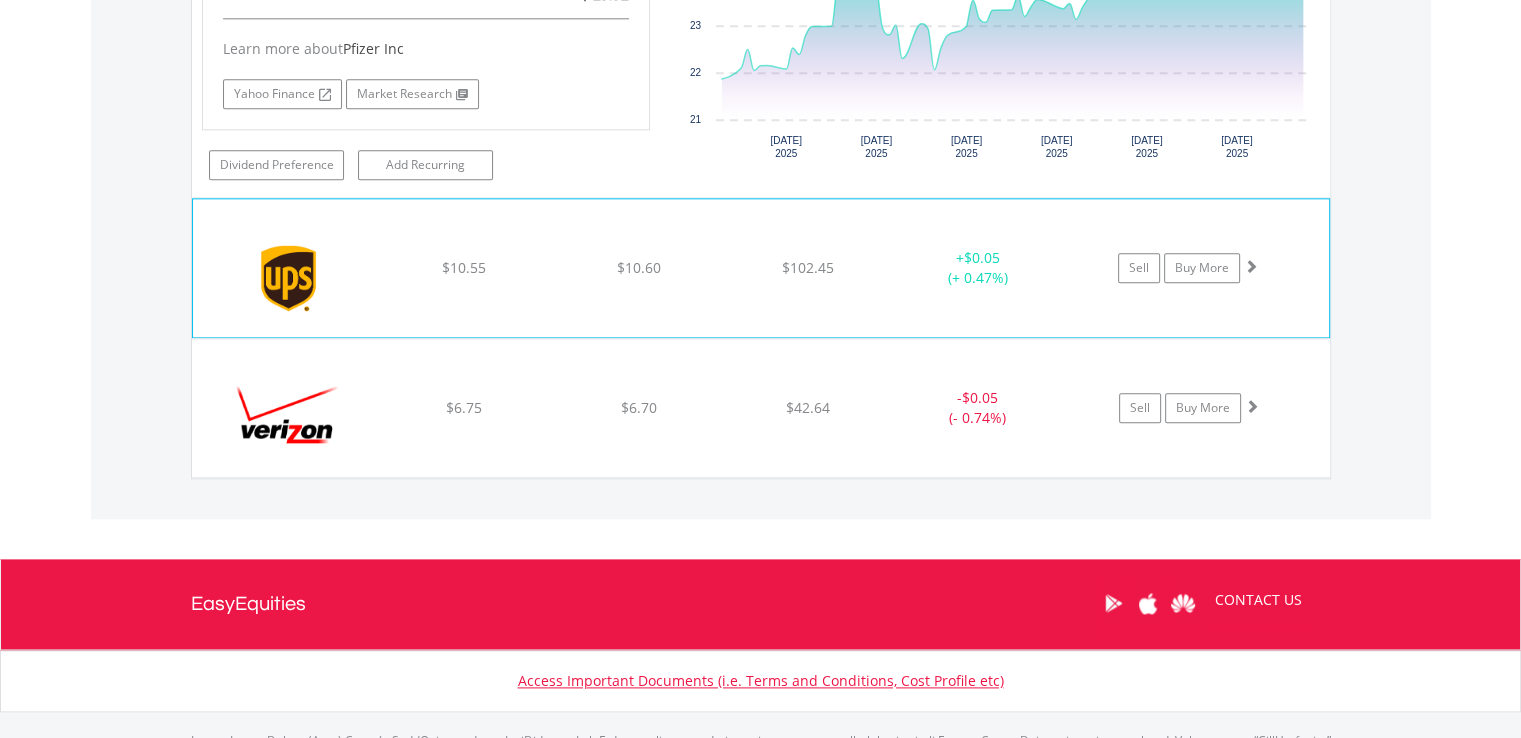 click at bounding box center [289, 278] 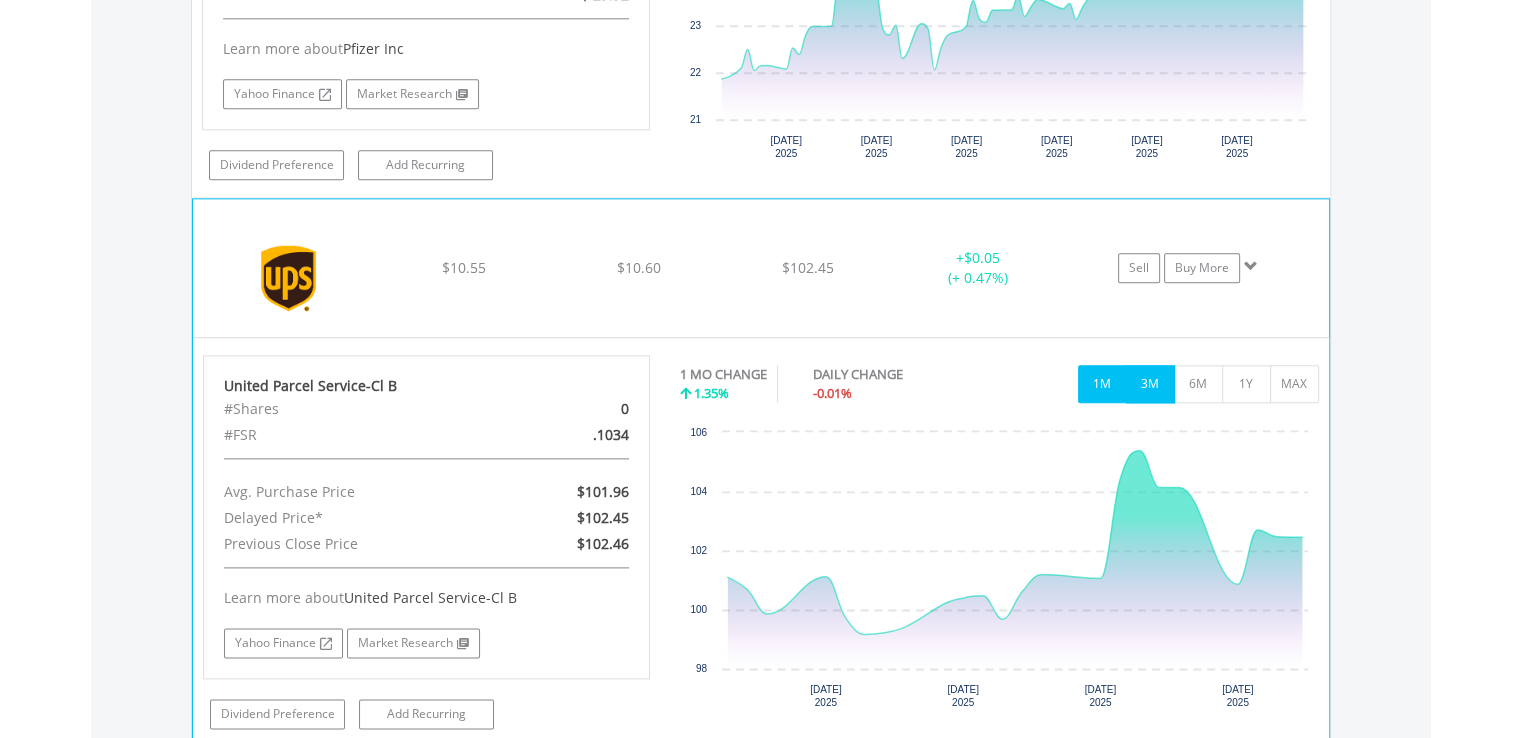click on "3M" at bounding box center (1150, 384) 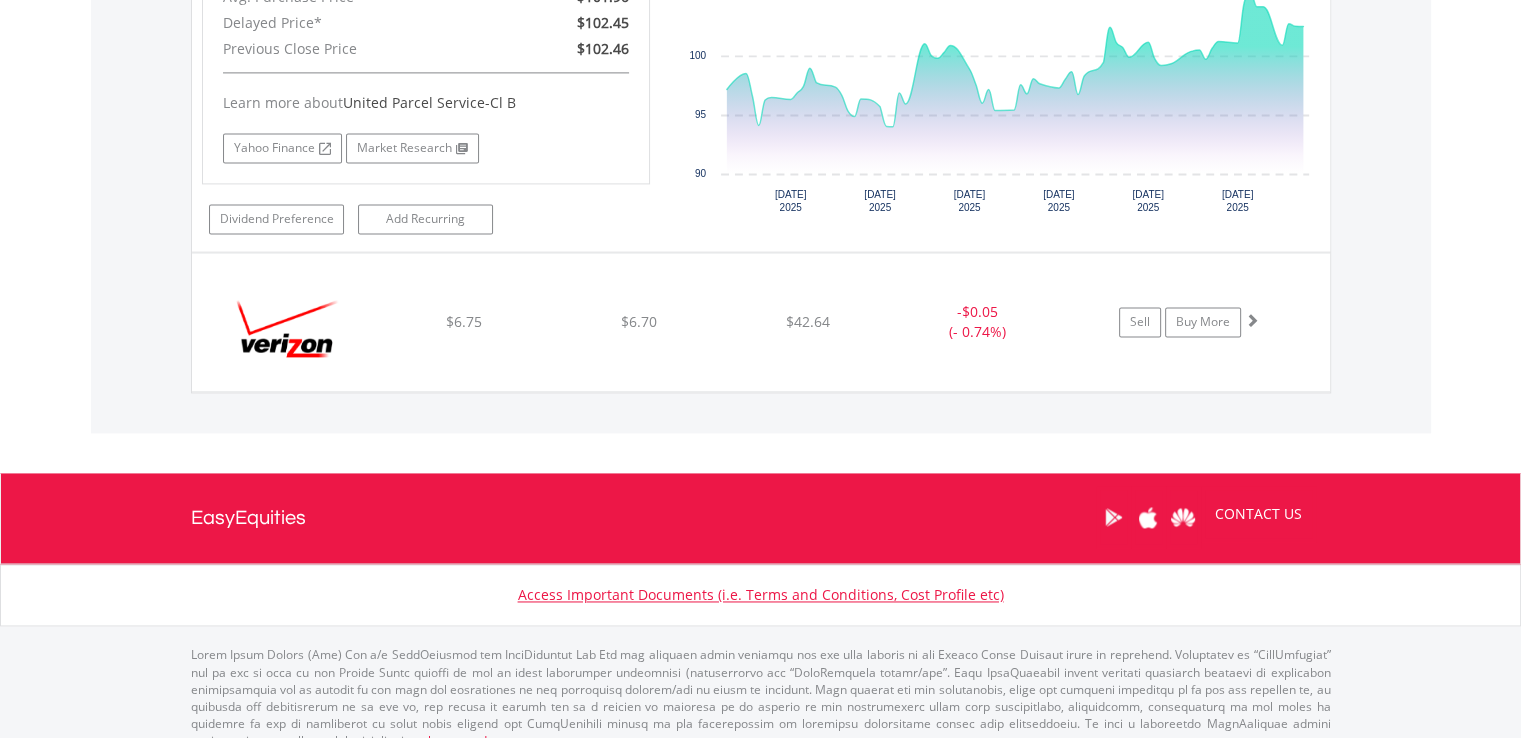 scroll, scrollTop: 2901, scrollLeft: 0, axis: vertical 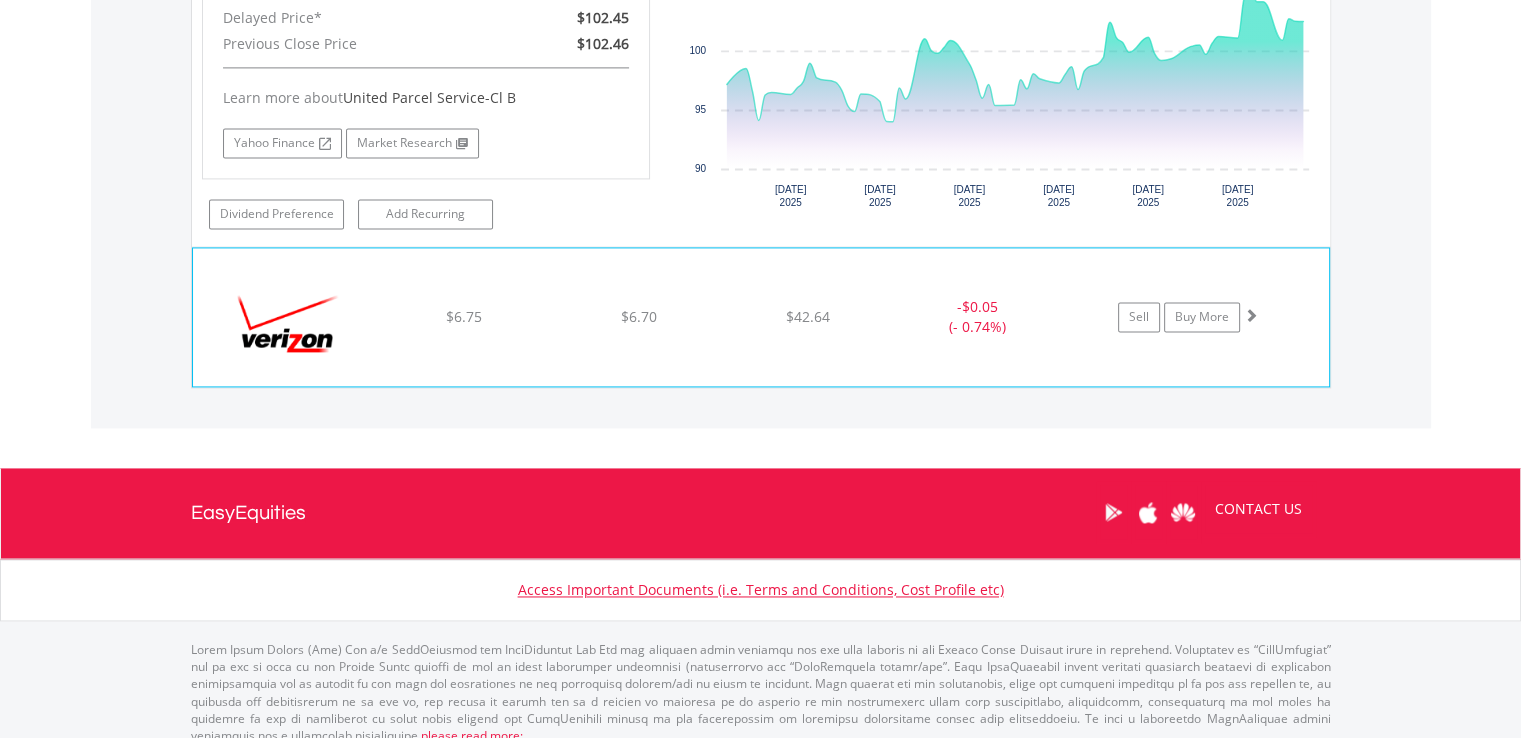 click on "$6.75" at bounding box center [463, -1330] 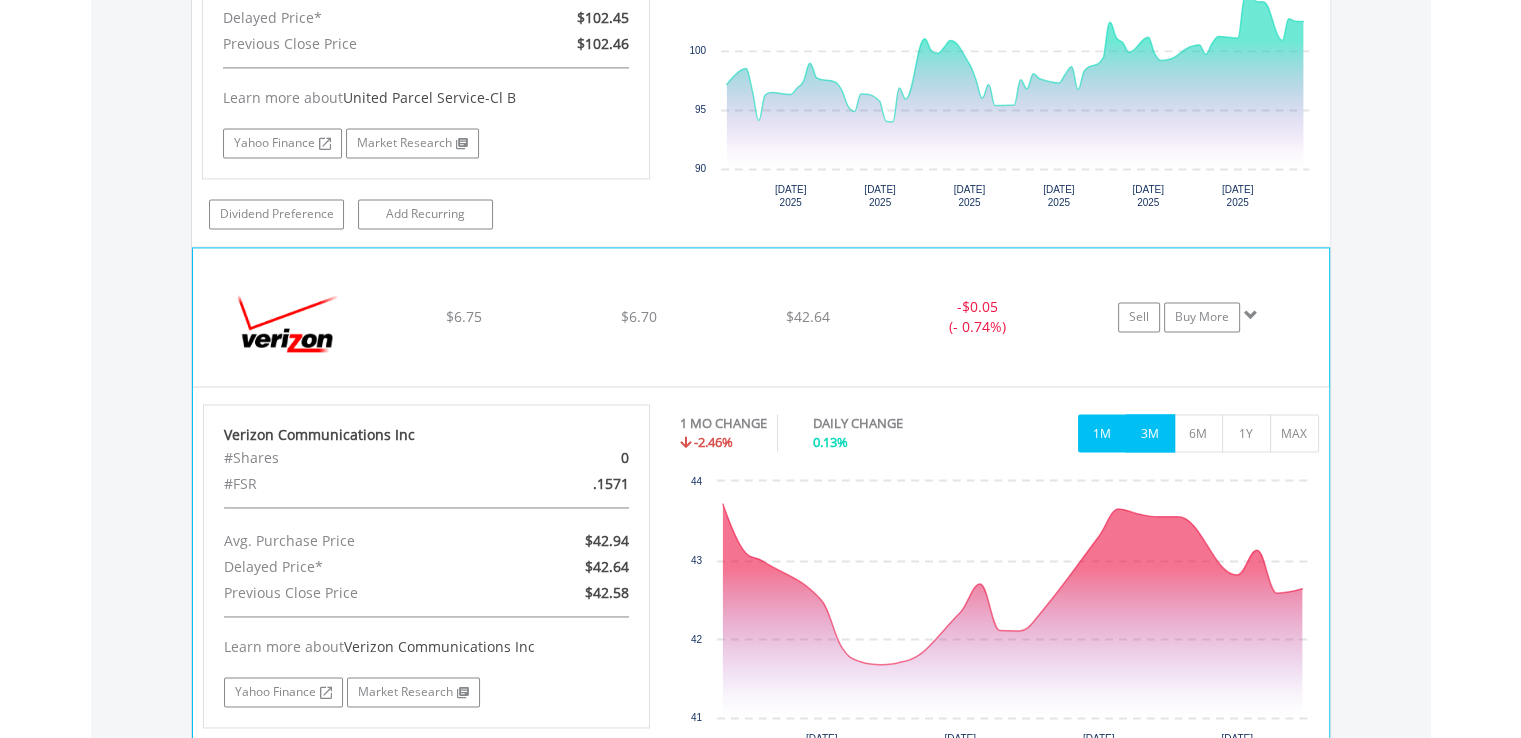 click on "3M" at bounding box center (1150, 433) 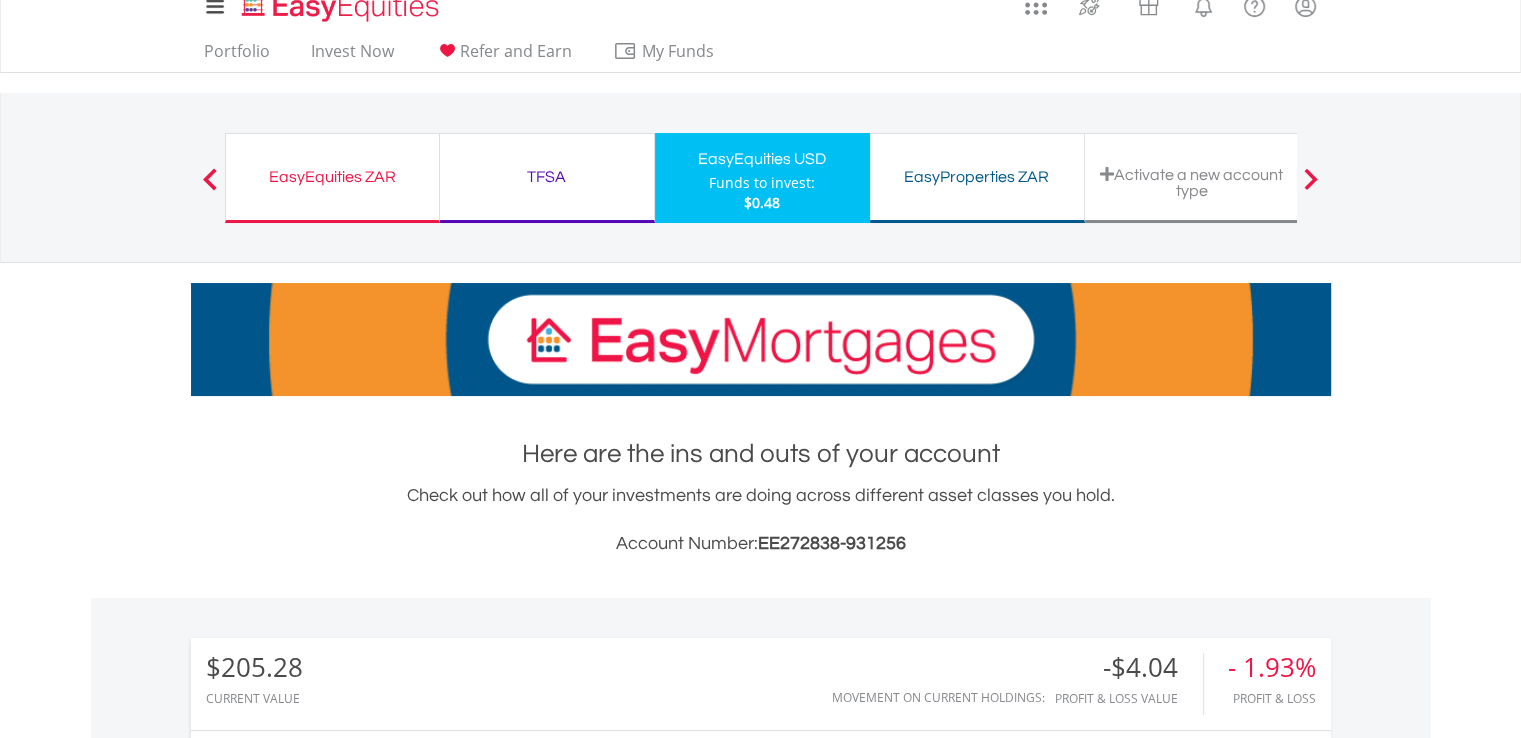 scroll, scrollTop: 0, scrollLeft: 0, axis: both 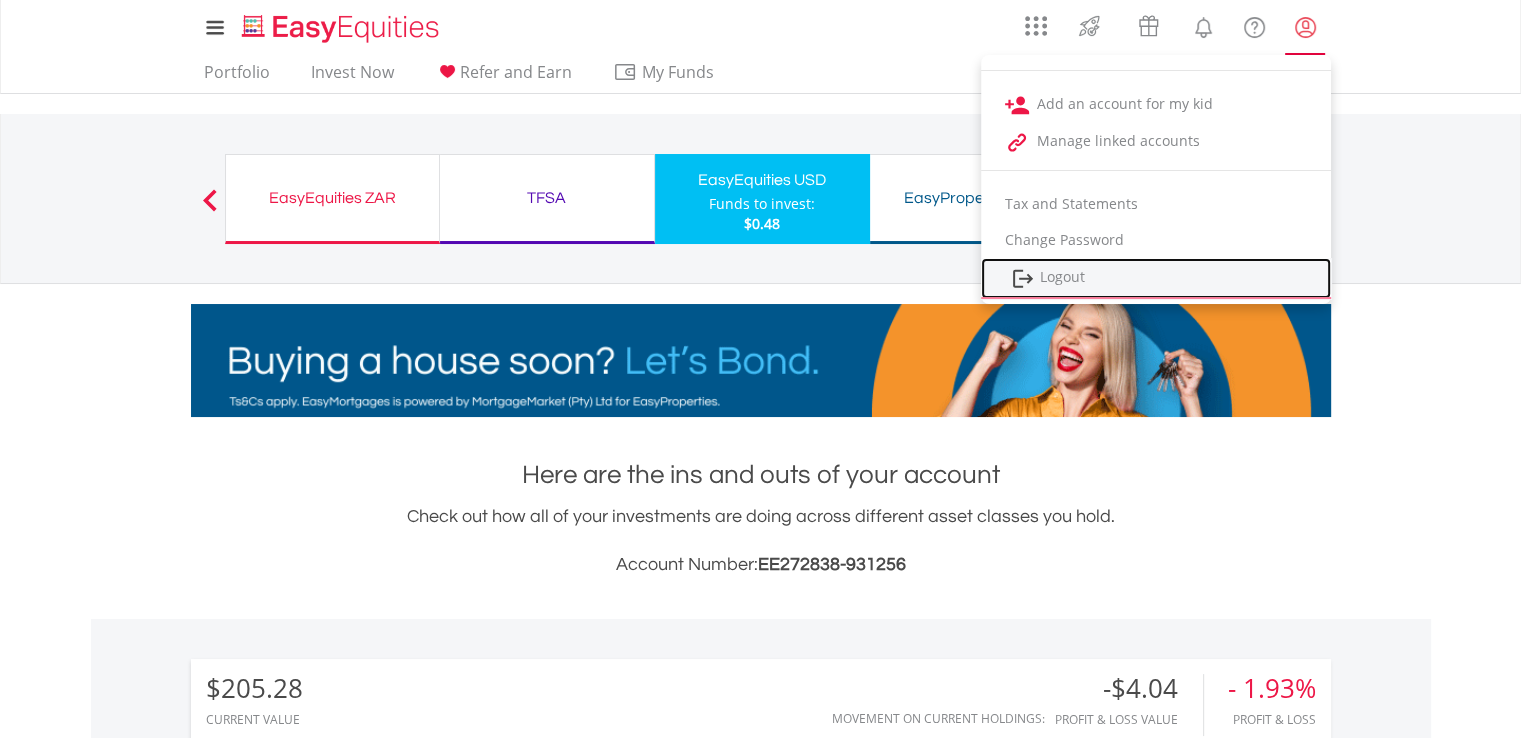 click on "Logout" at bounding box center [1156, 278] 